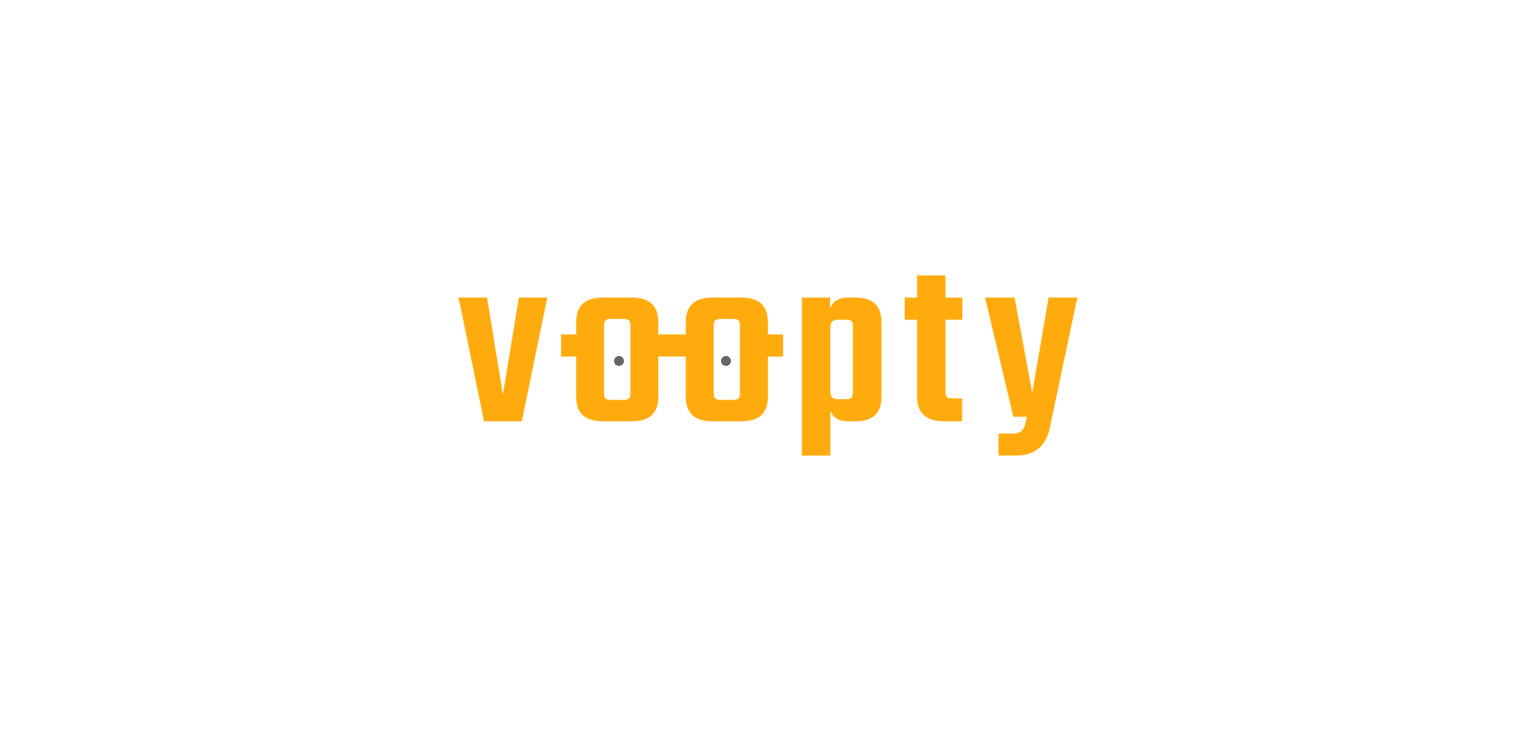 scroll, scrollTop: 0, scrollLeft: 0, axis: both 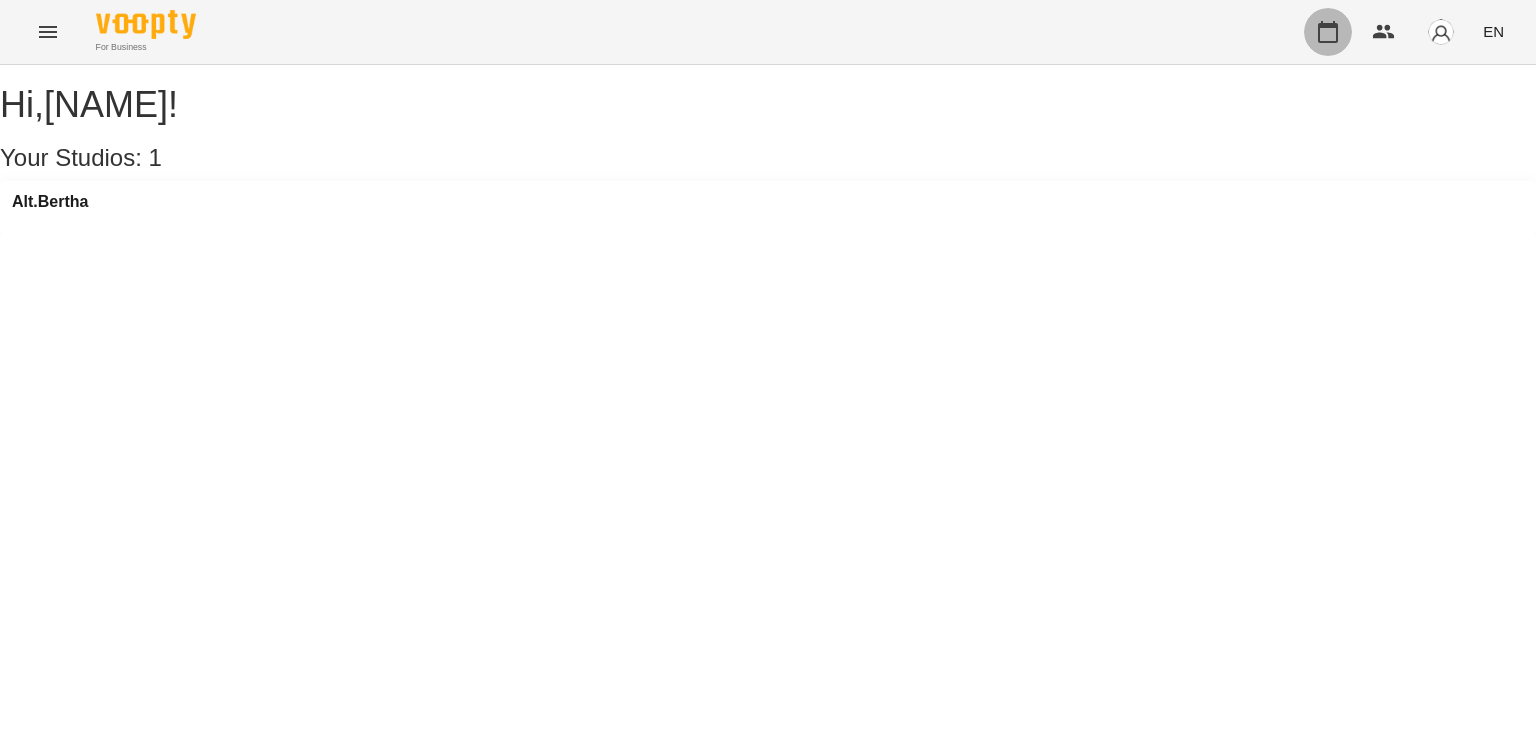click 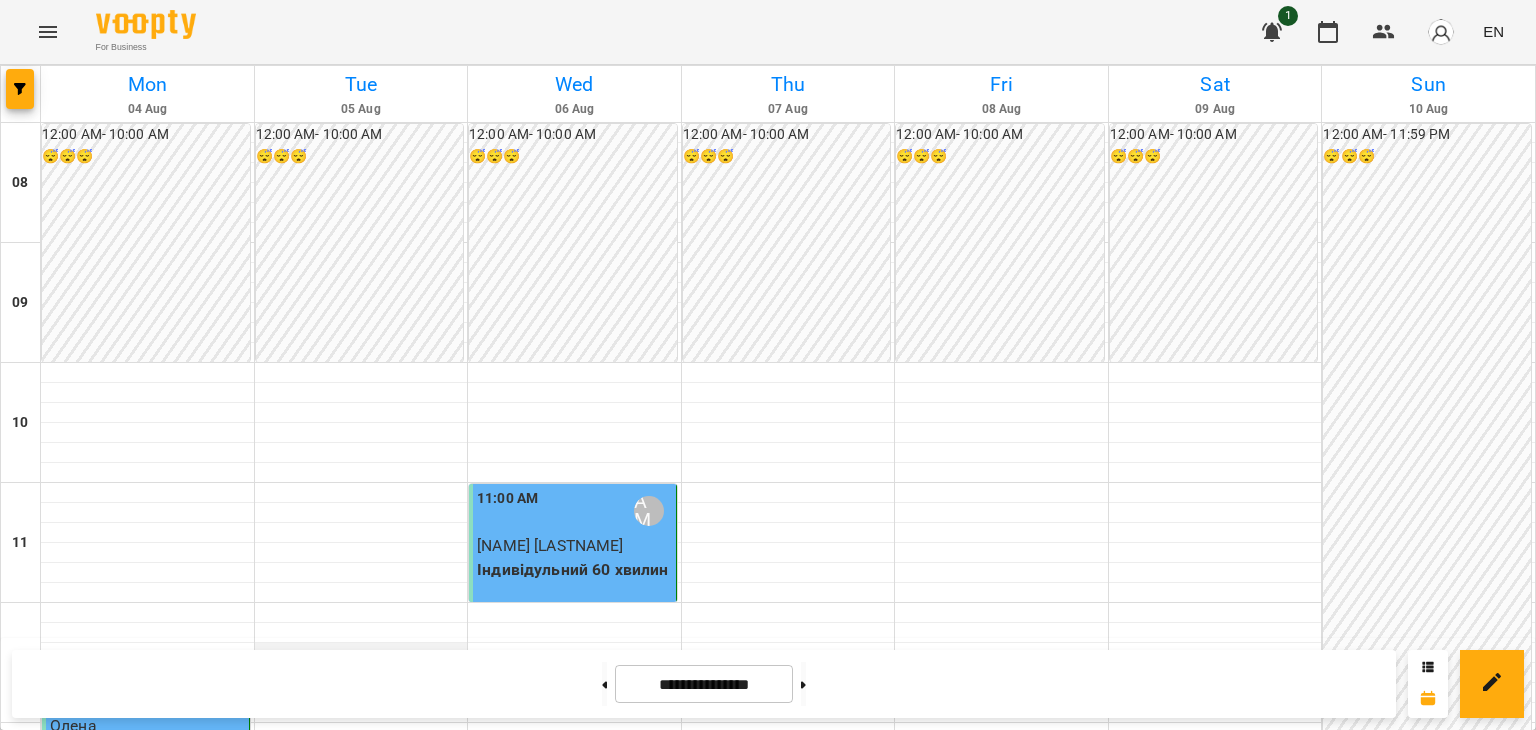 scroll, scrollTop: 300, scrollLeft: 0, axis: vertical 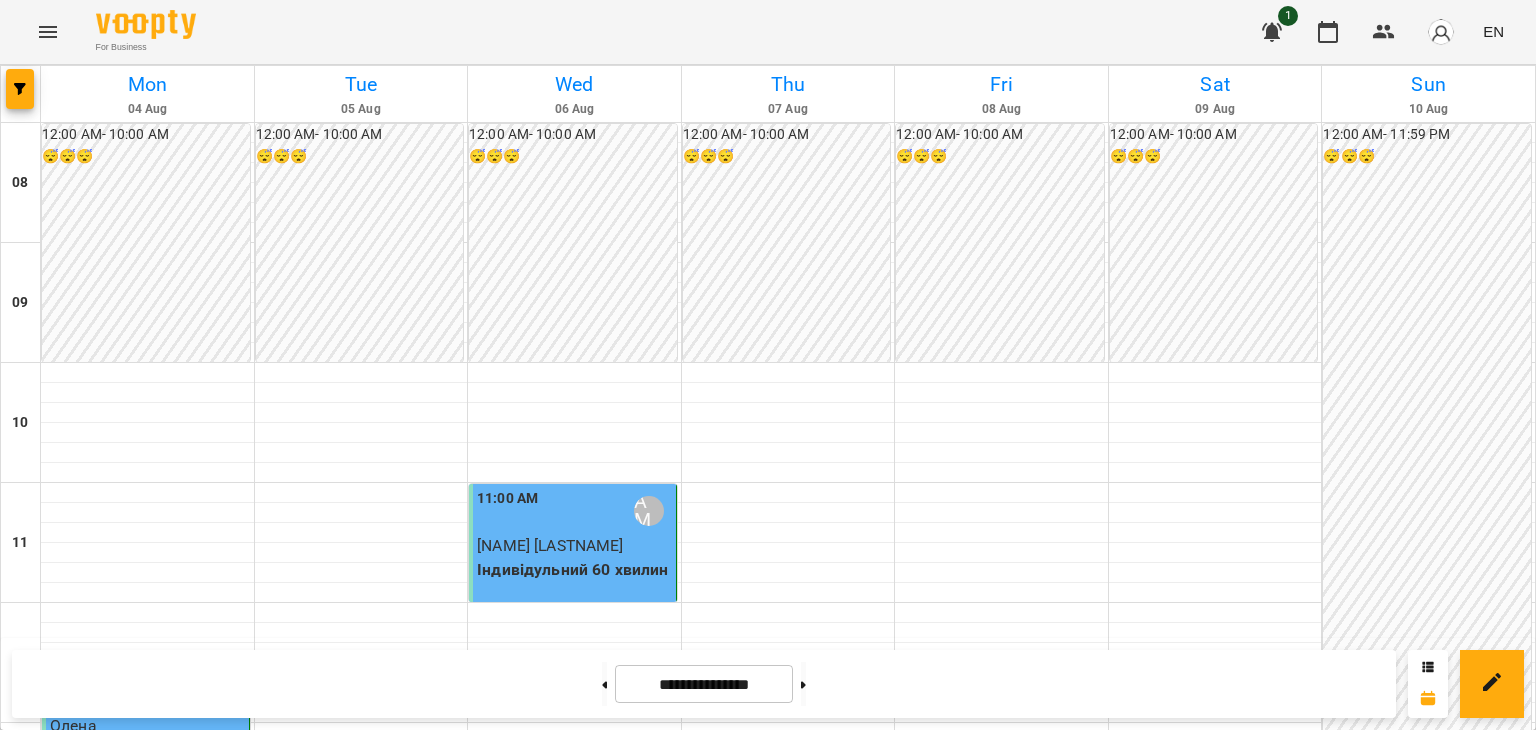 click on "[TIME] [NAME]" at bounding box center [574, 511] 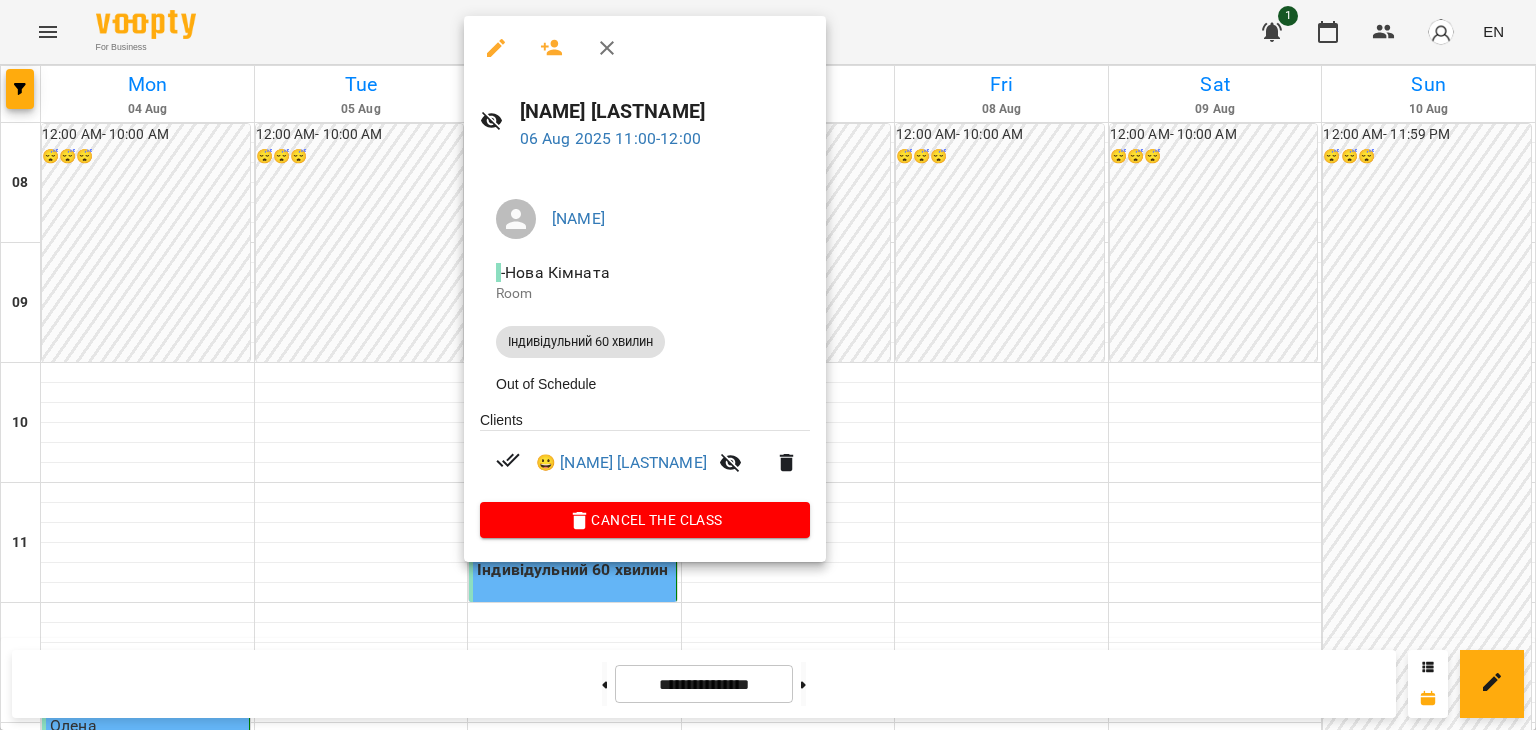click 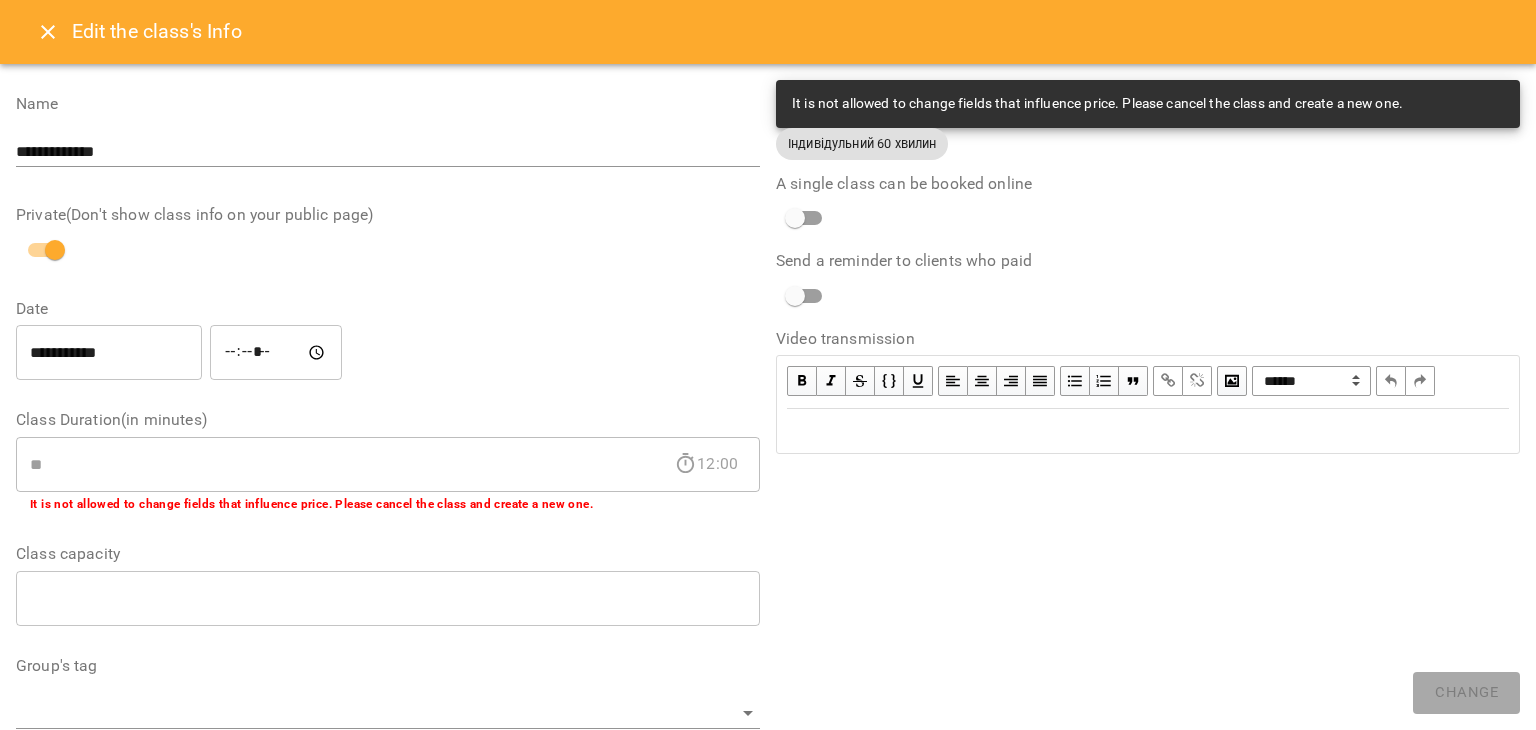 click on "*****" at bounding box center (276, 353) 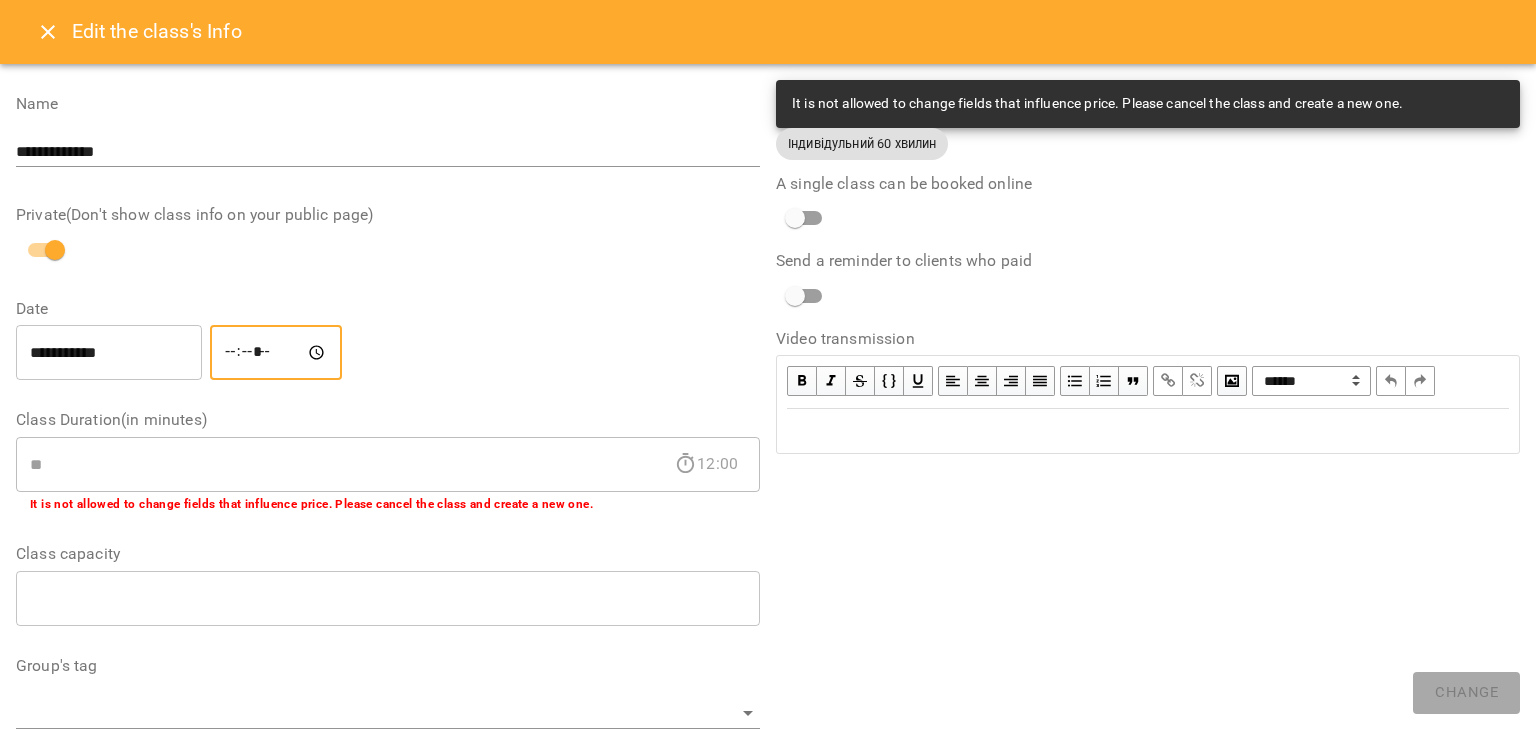 click on "*****" at bounding box center (276, 353) 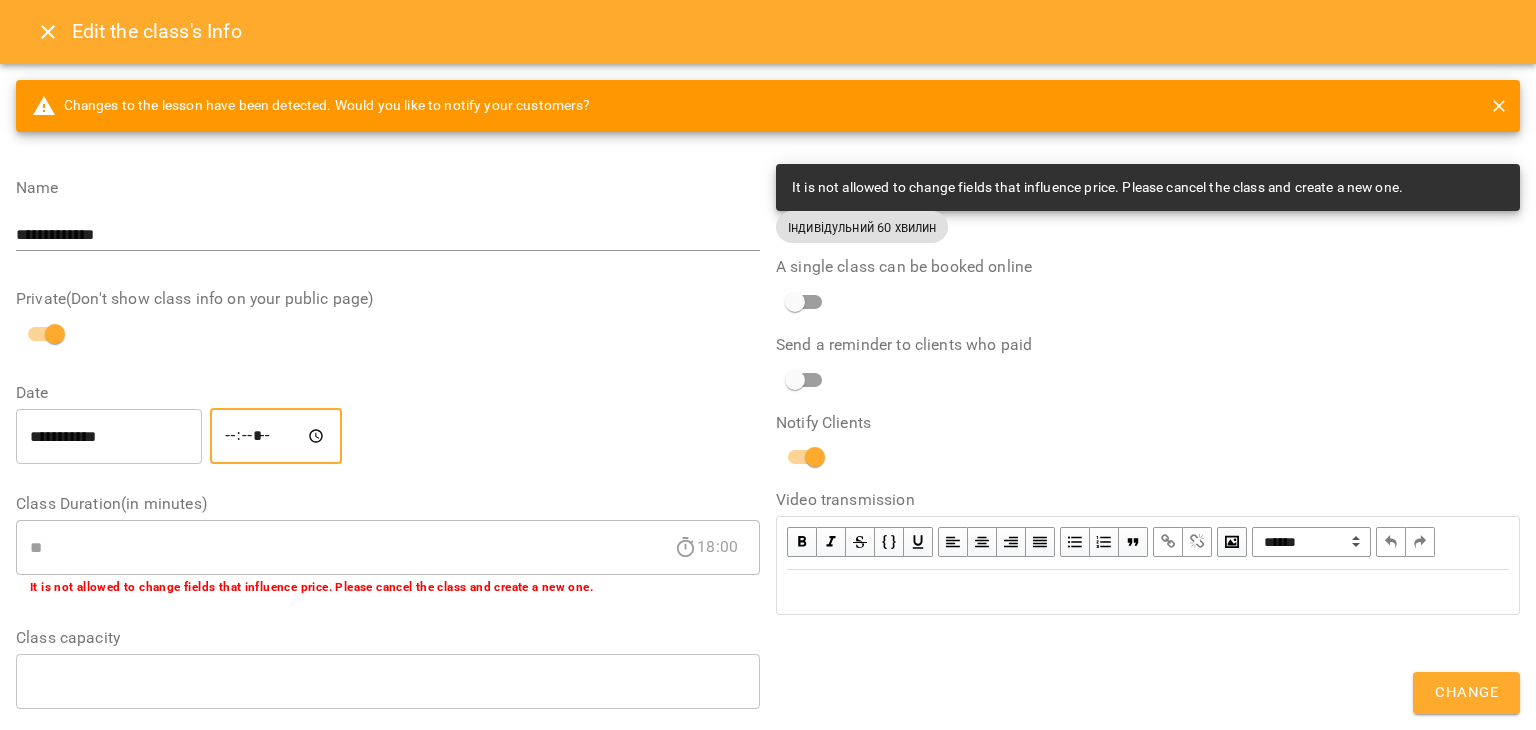 type on "*****" 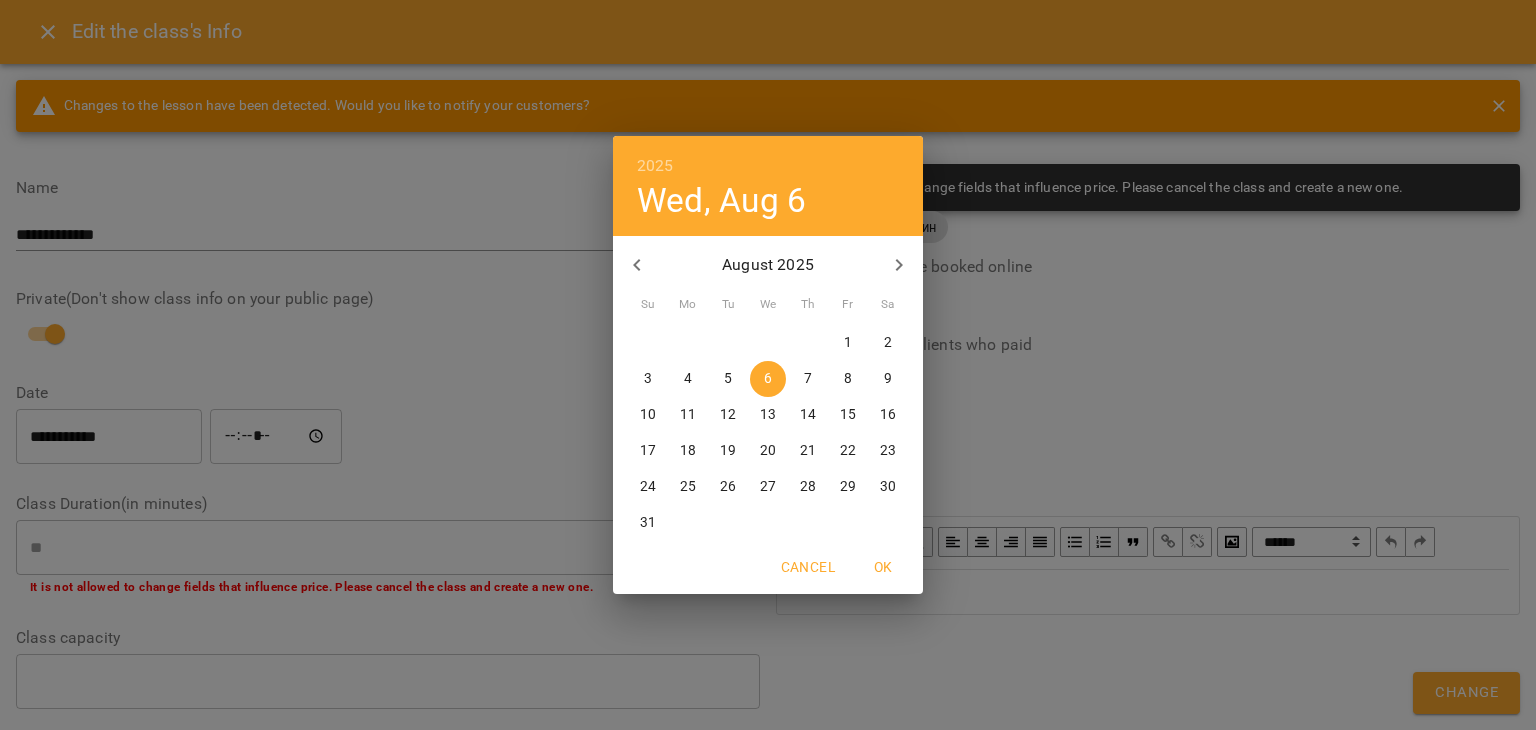 click on "8" at bounding box center (848, 379) 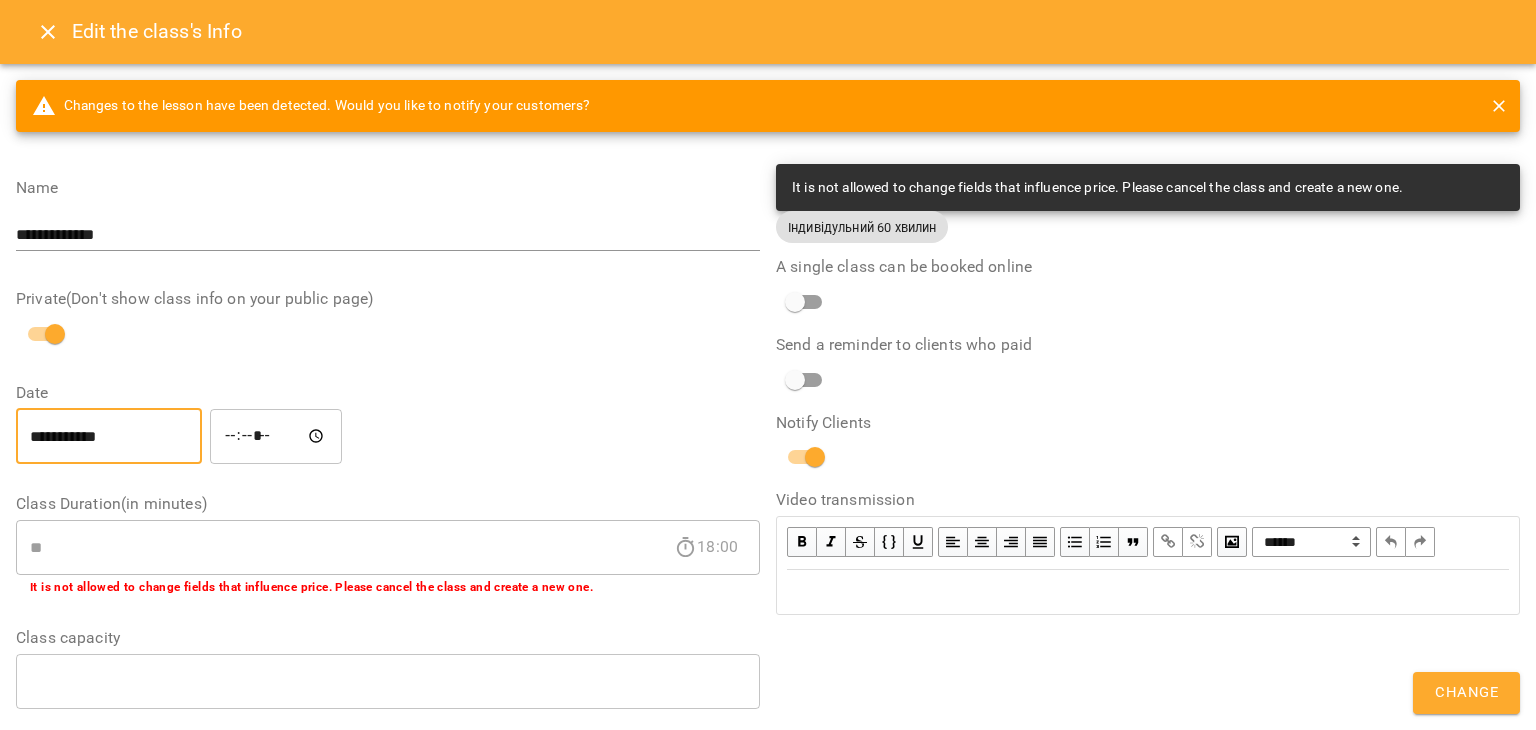 click on "Change" at bounding box center (1466, 693) 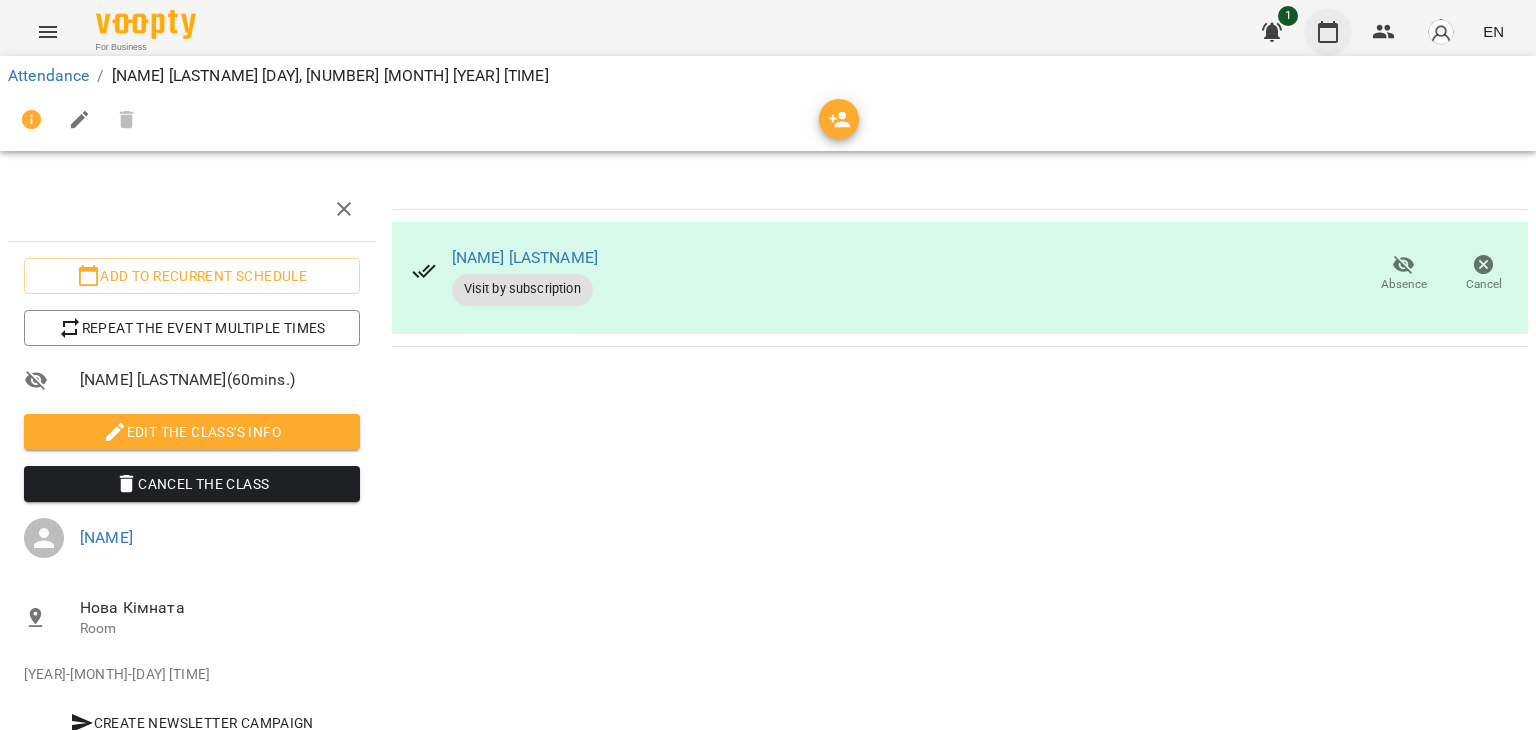 click 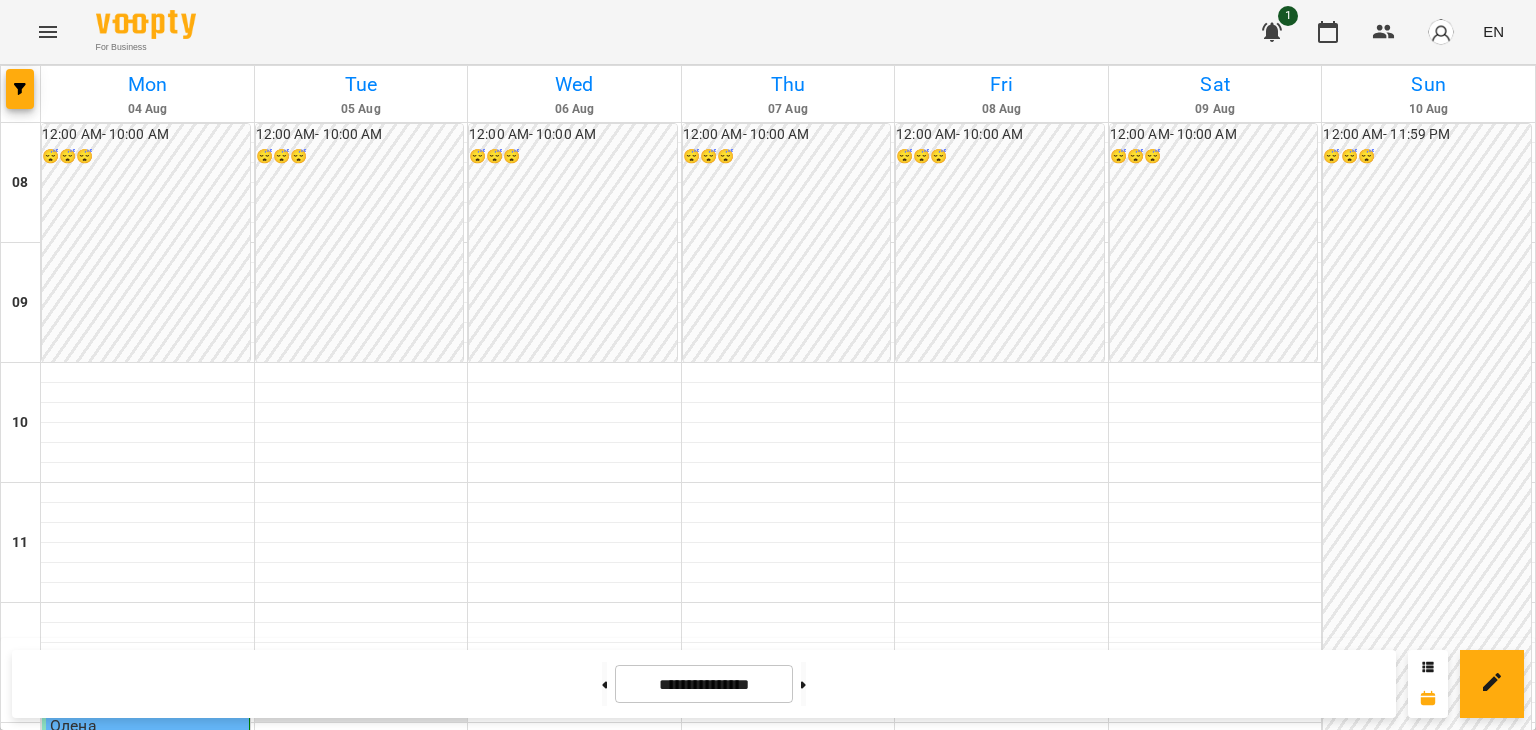 scroll, scrollTop: 600, scrollLeft: 0, axis: vertical 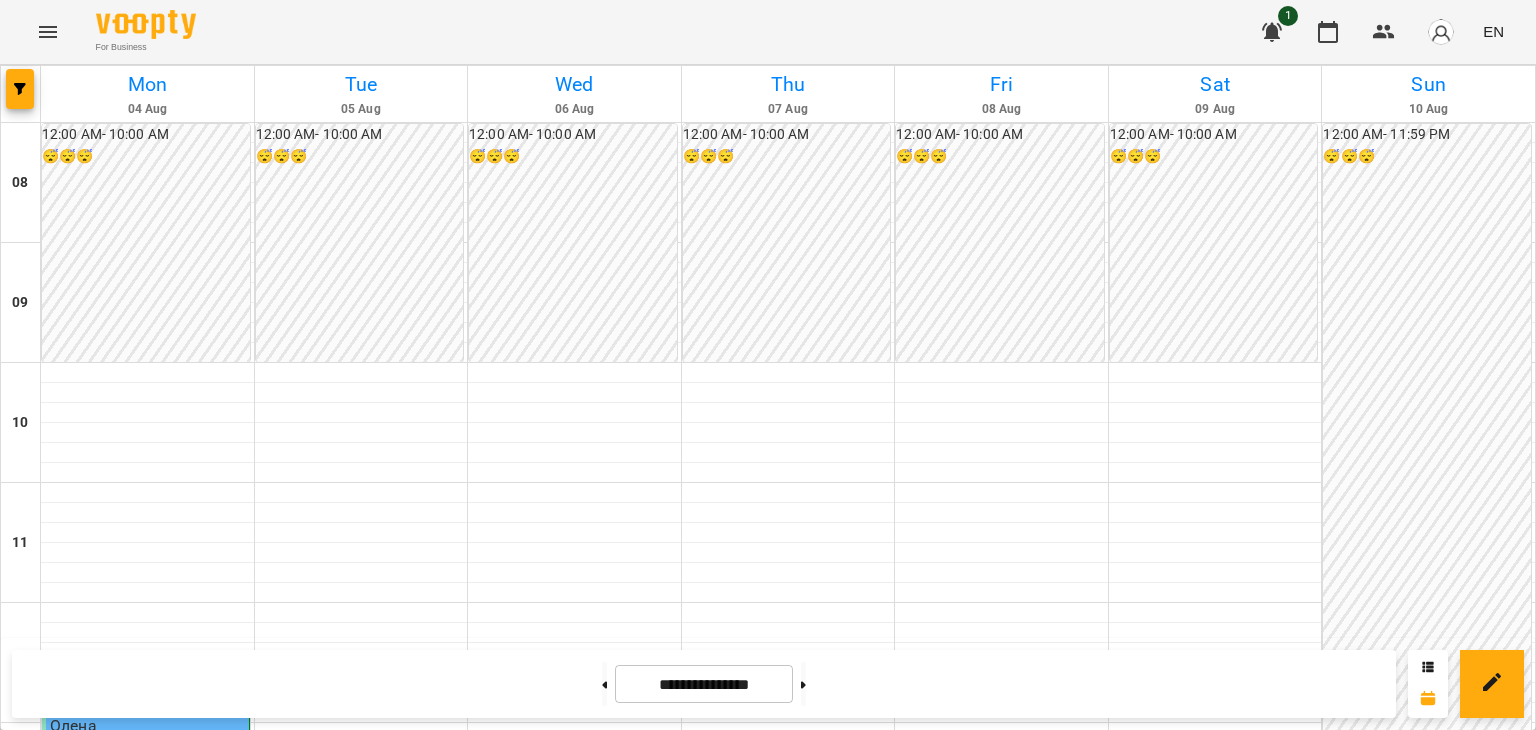 click on "3:30 PM Ліана" at bounding box center (361, 1051) 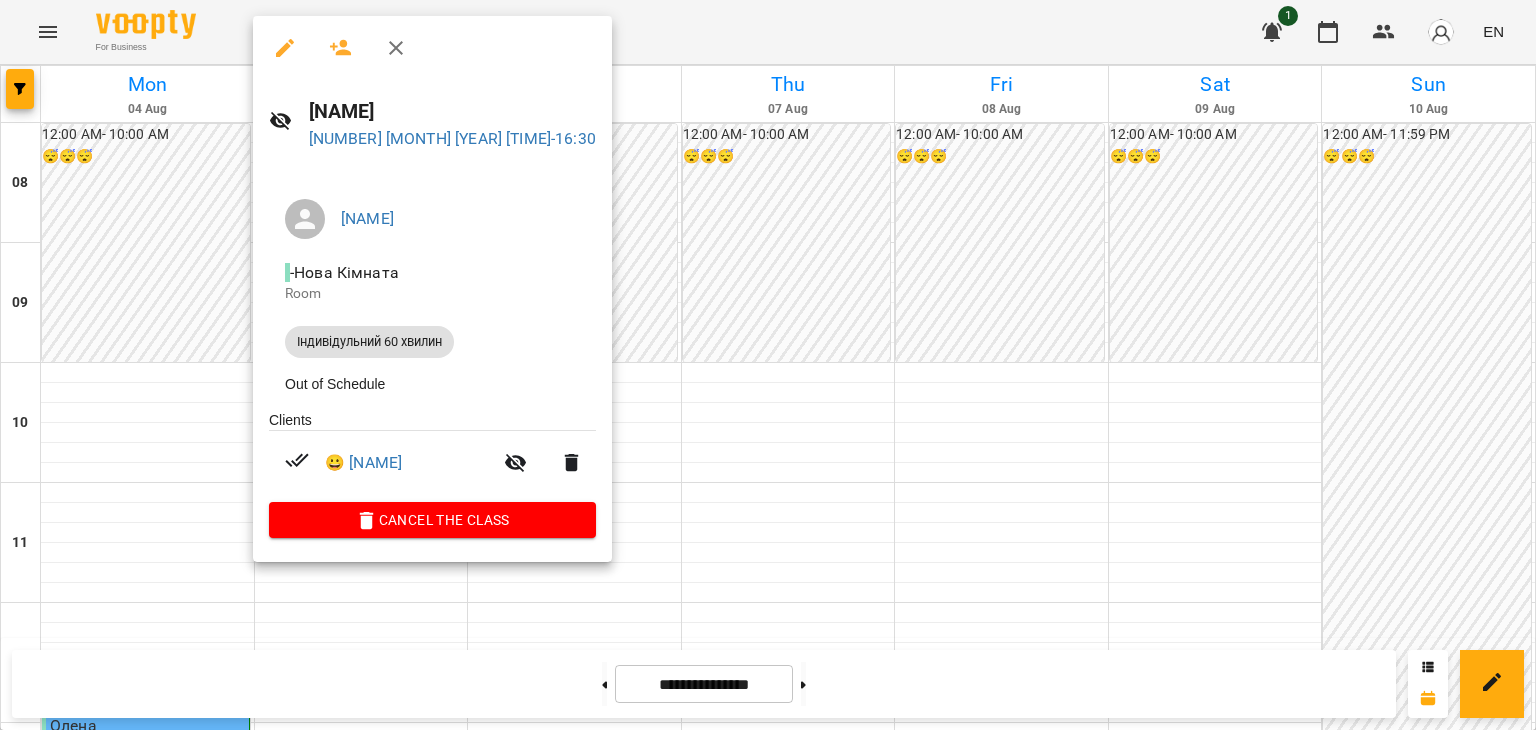 click 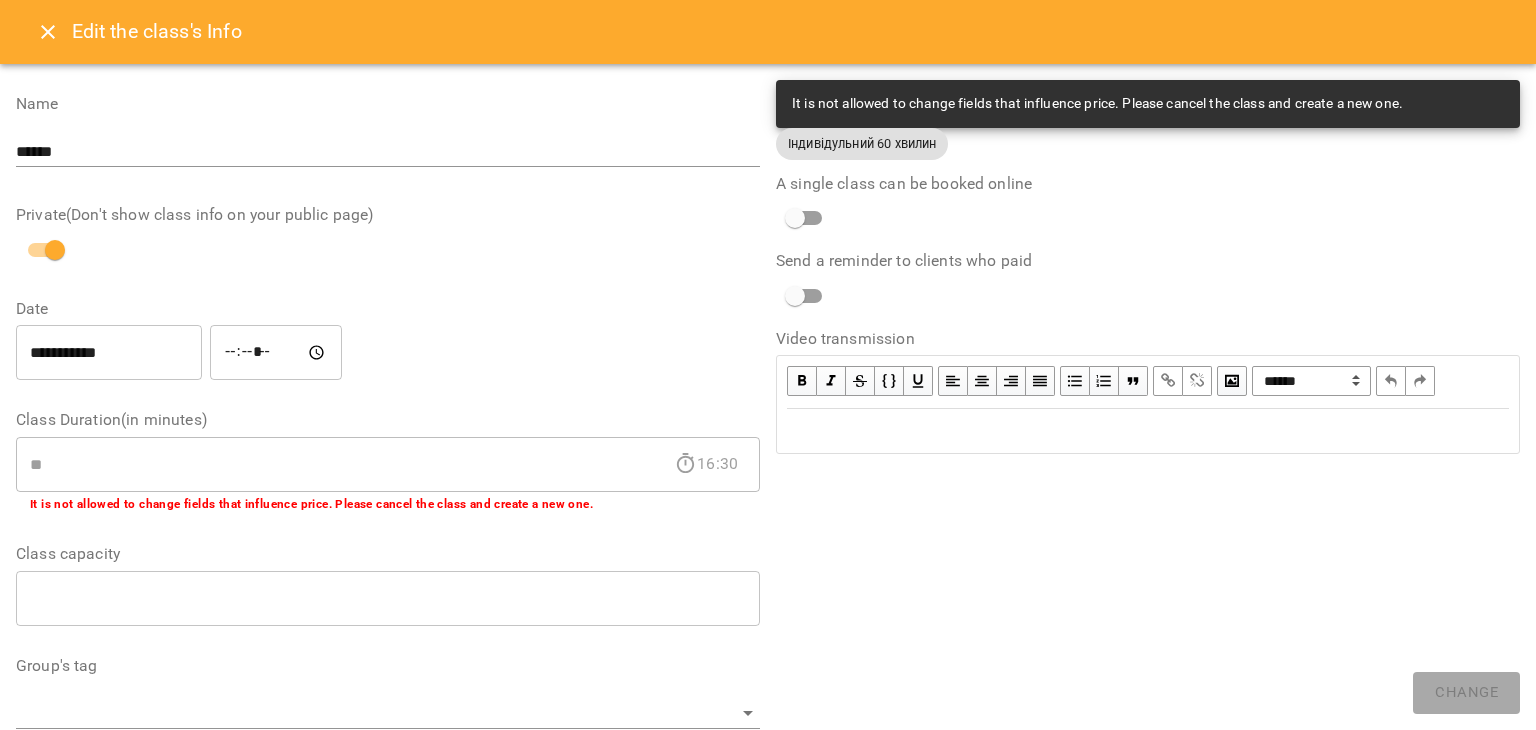 click on "*****" at bounding box center [276, 353] 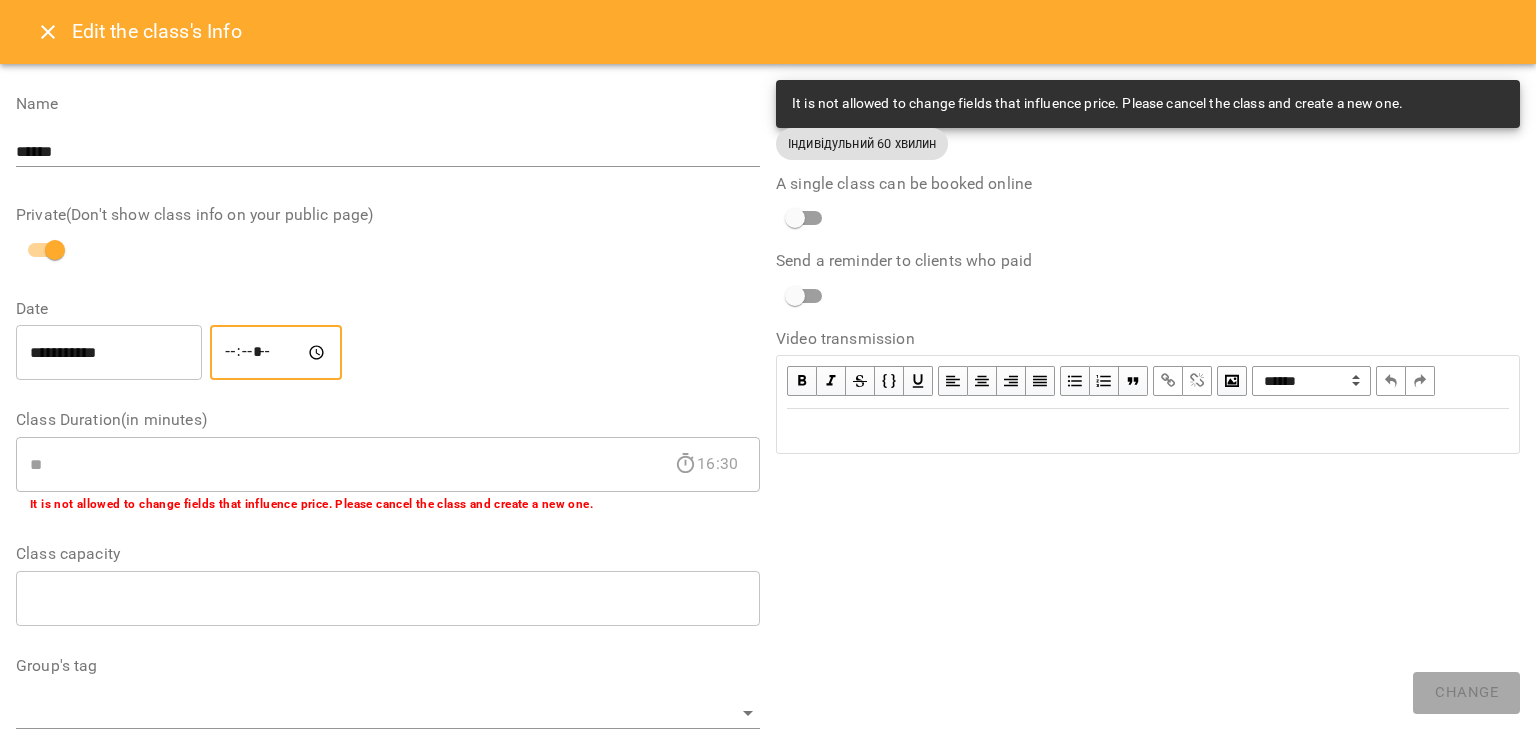click on "**********" at bounding box center (109, 353) 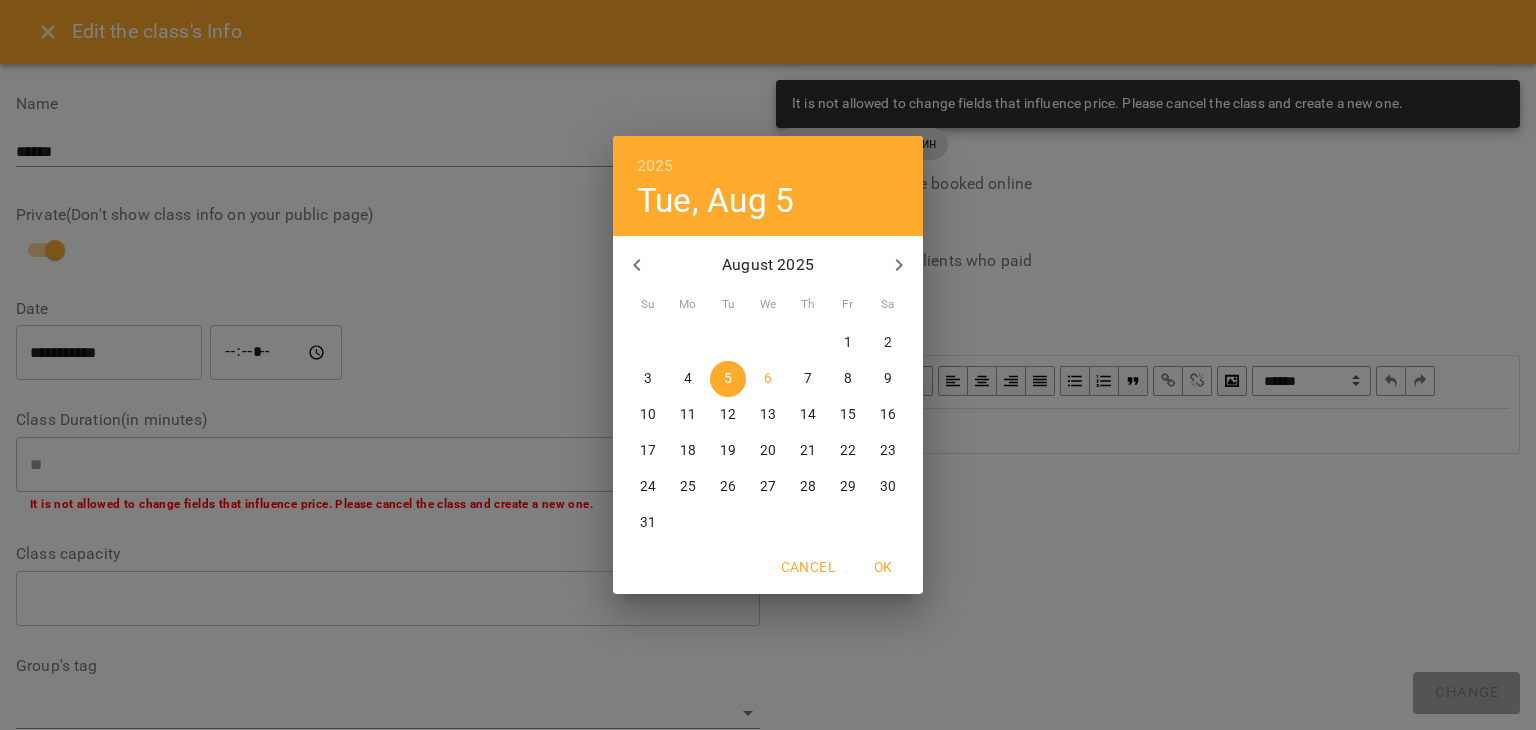 click on "7" at bounding box center [808, 379] 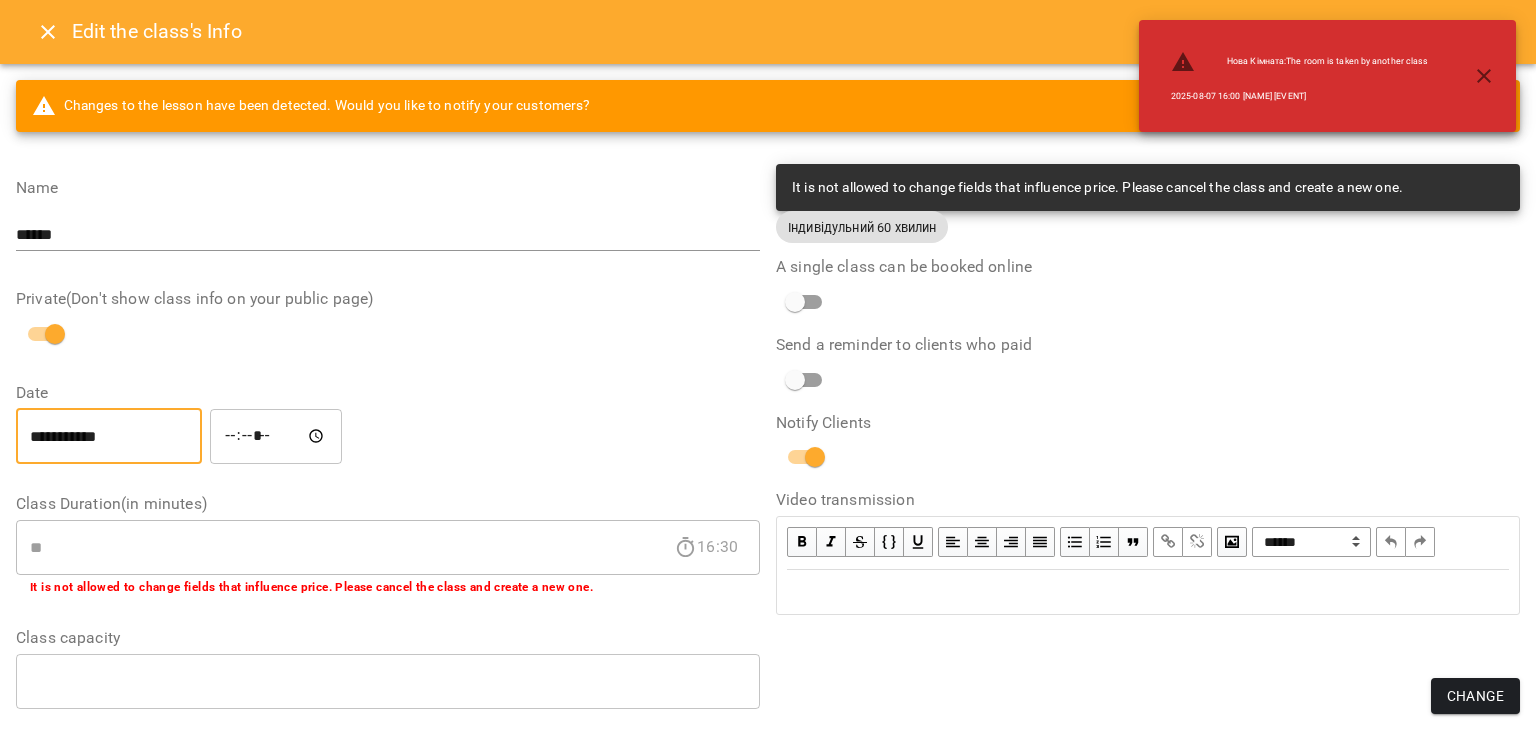 click on "Change" at bounding box center (1475, 696) 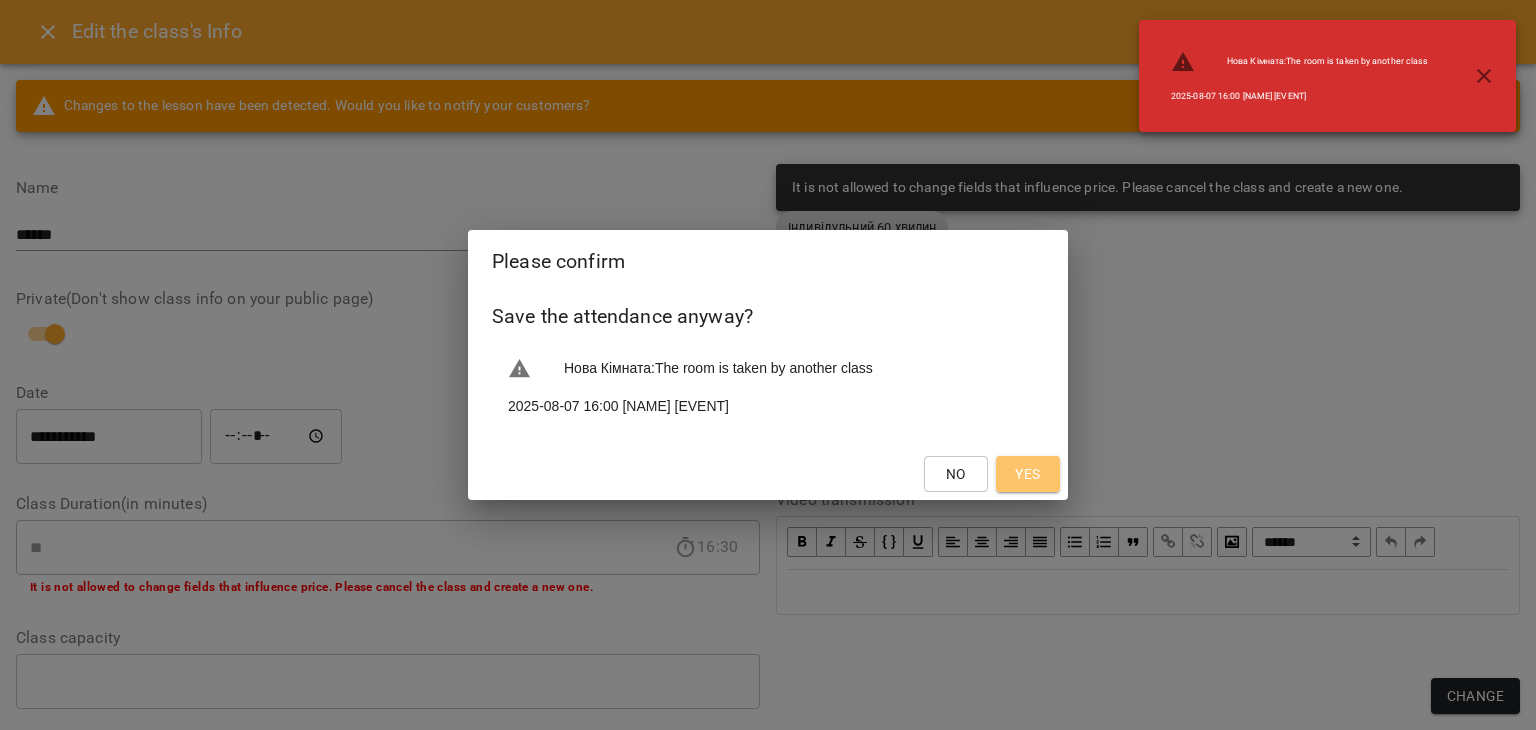 drag, startPoint x: 1017, startPoint y: 481, endPoint x: 1032, endPoint y: 453, distance: 31.764761 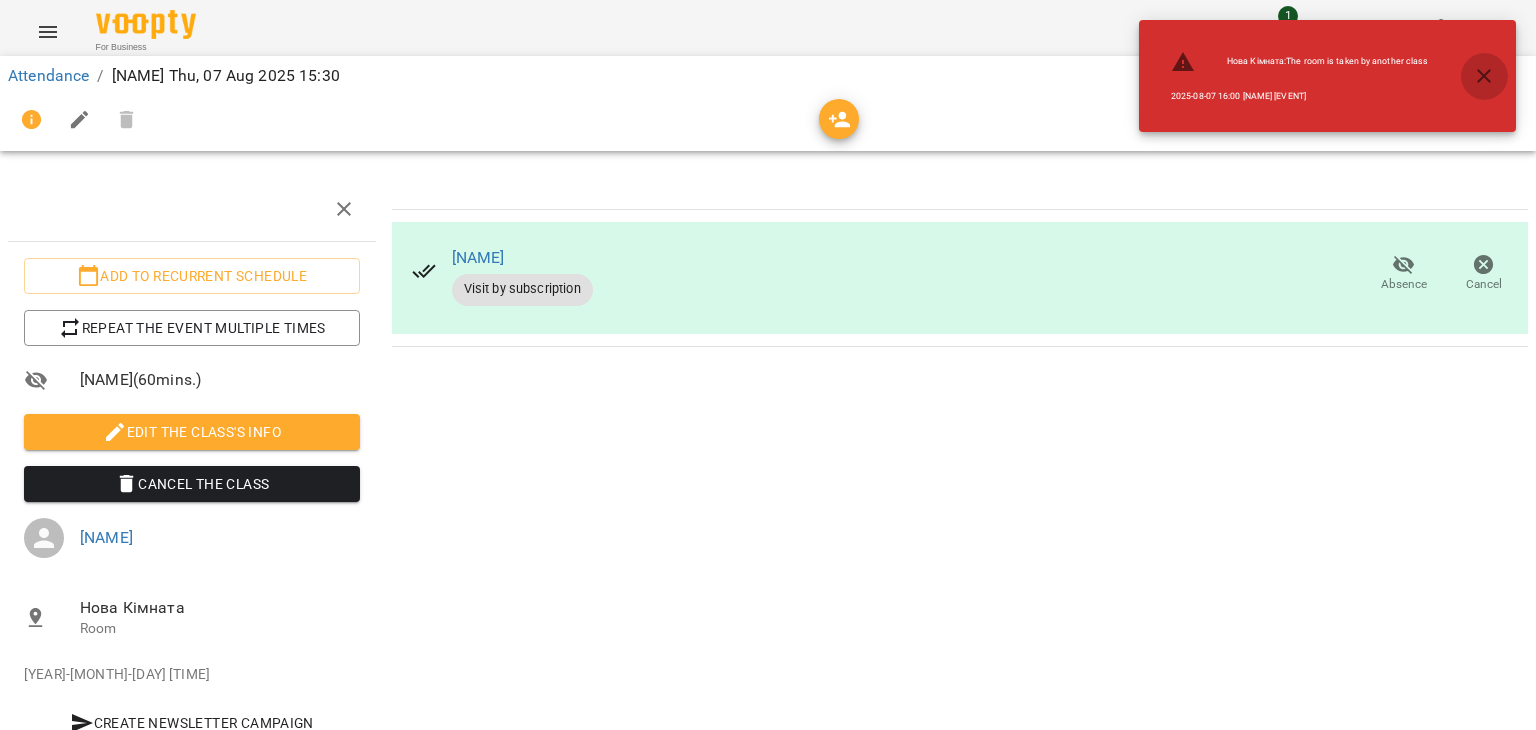 click 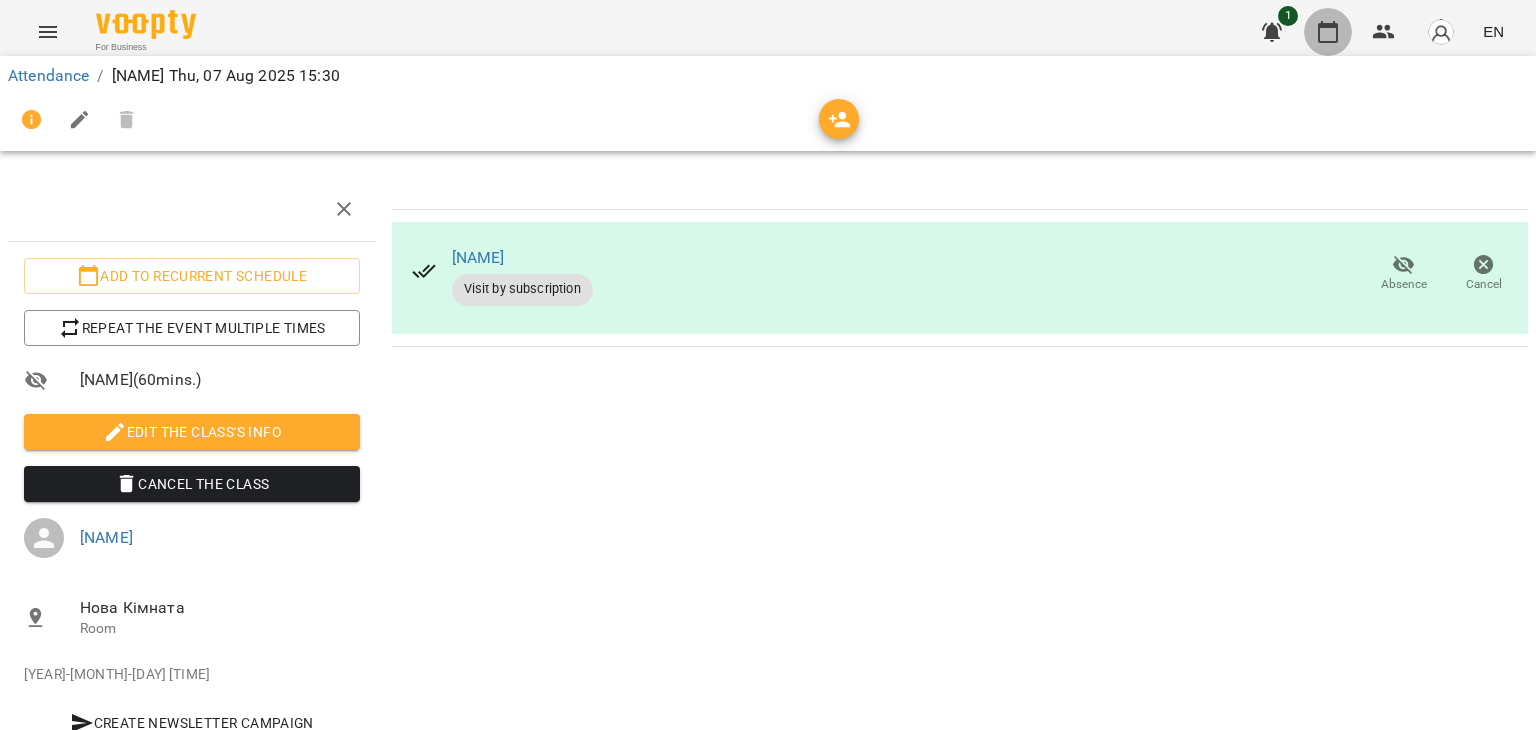 click 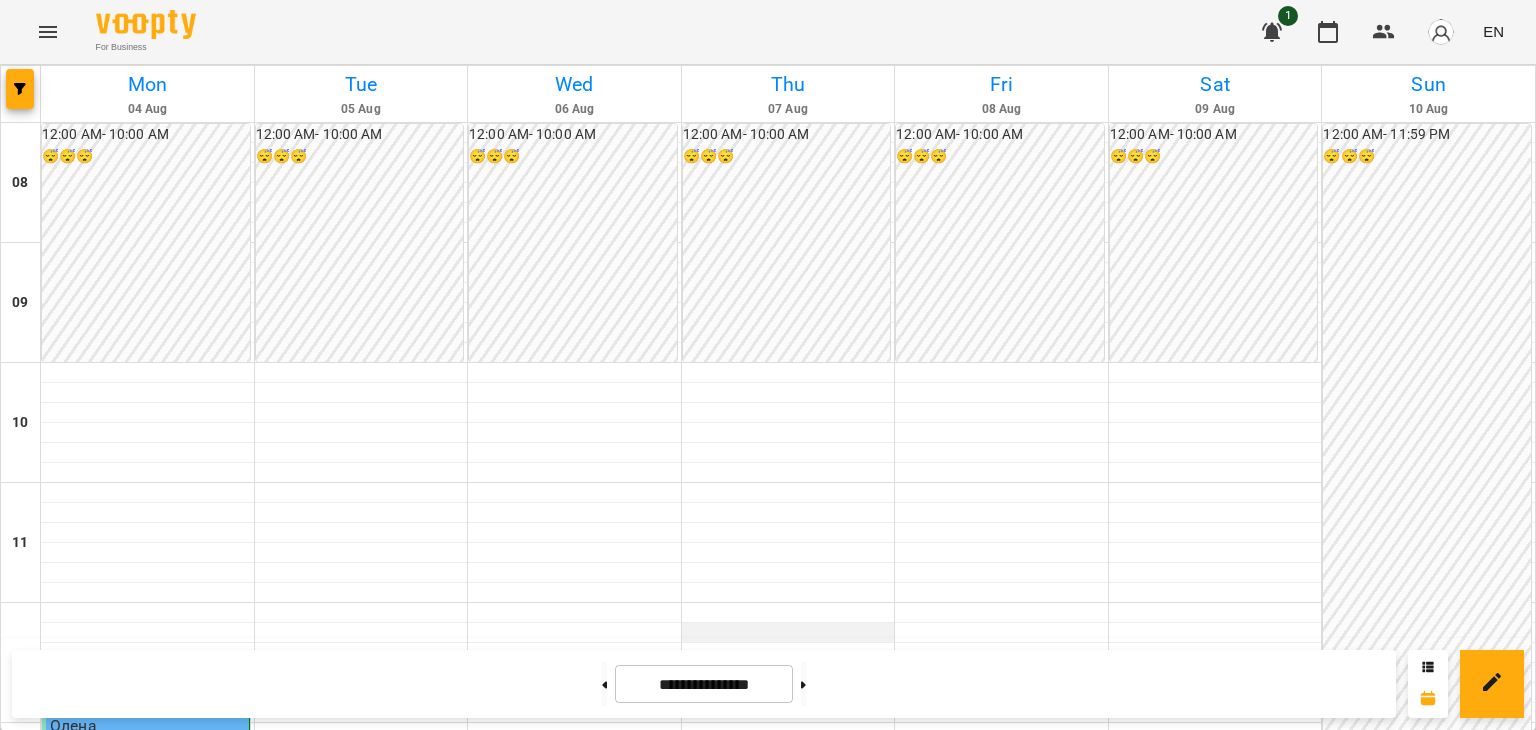 scroll, scrollTop: 383, scrollLeft: 0, axis: vertical 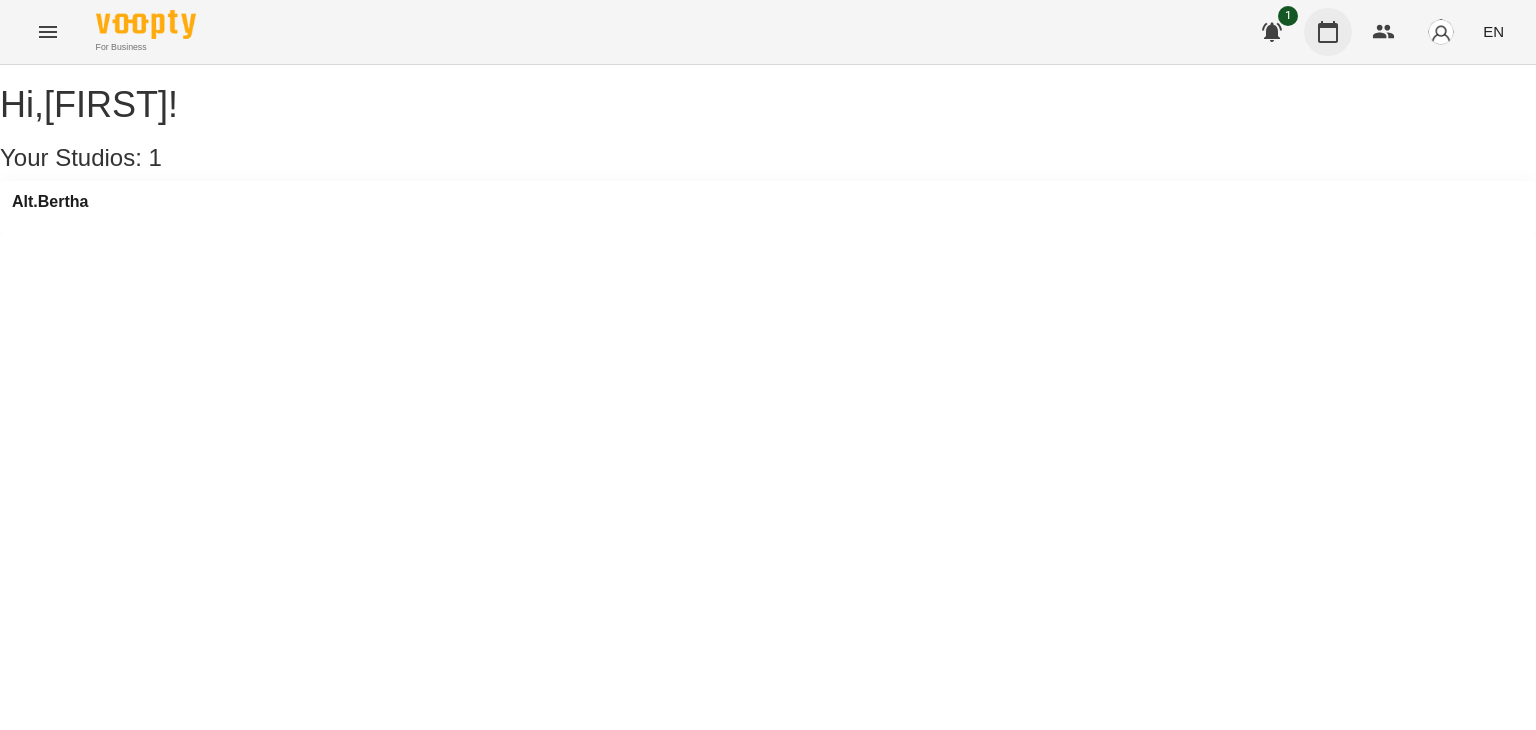 click 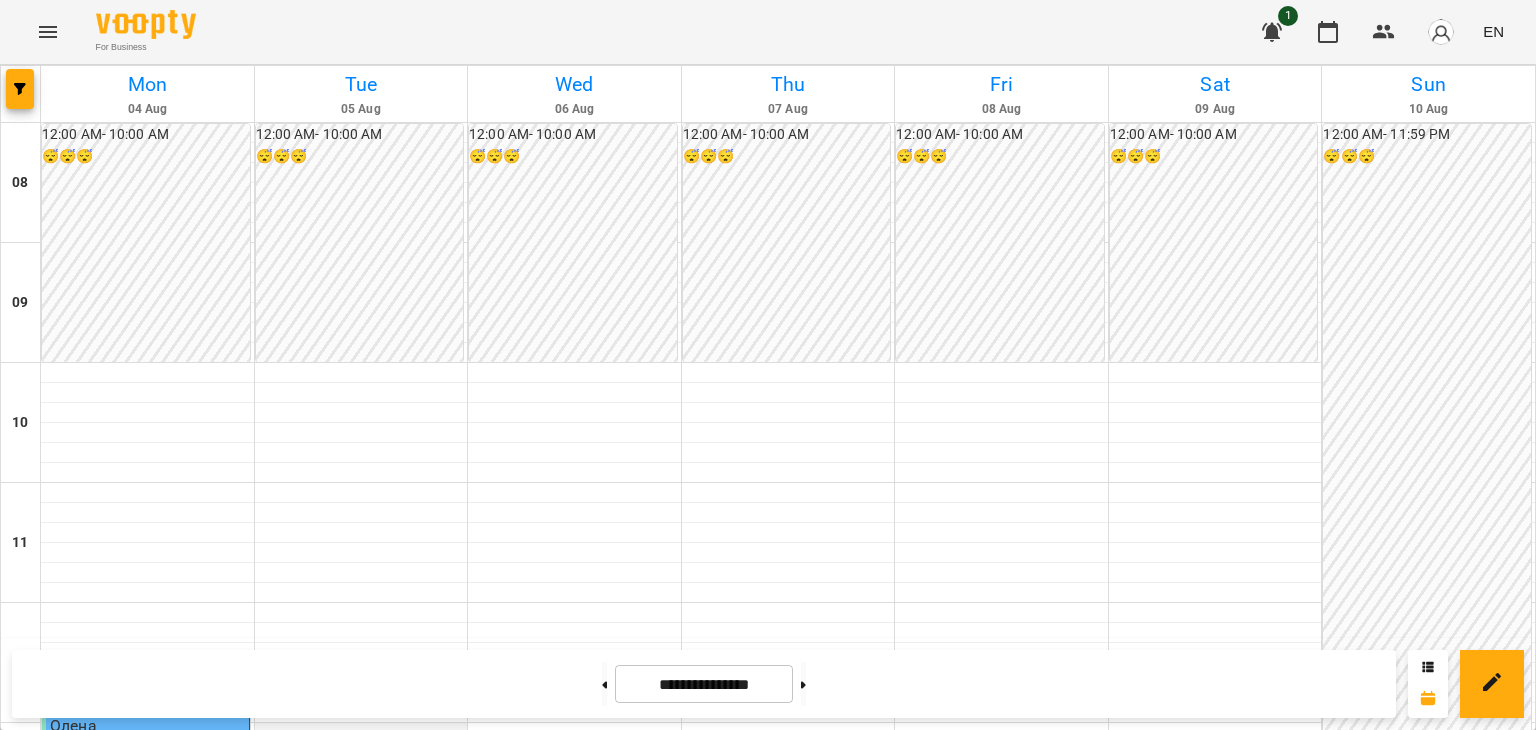 scroll, scrollTop: 500, scrollLeft: 0, axis: vertical 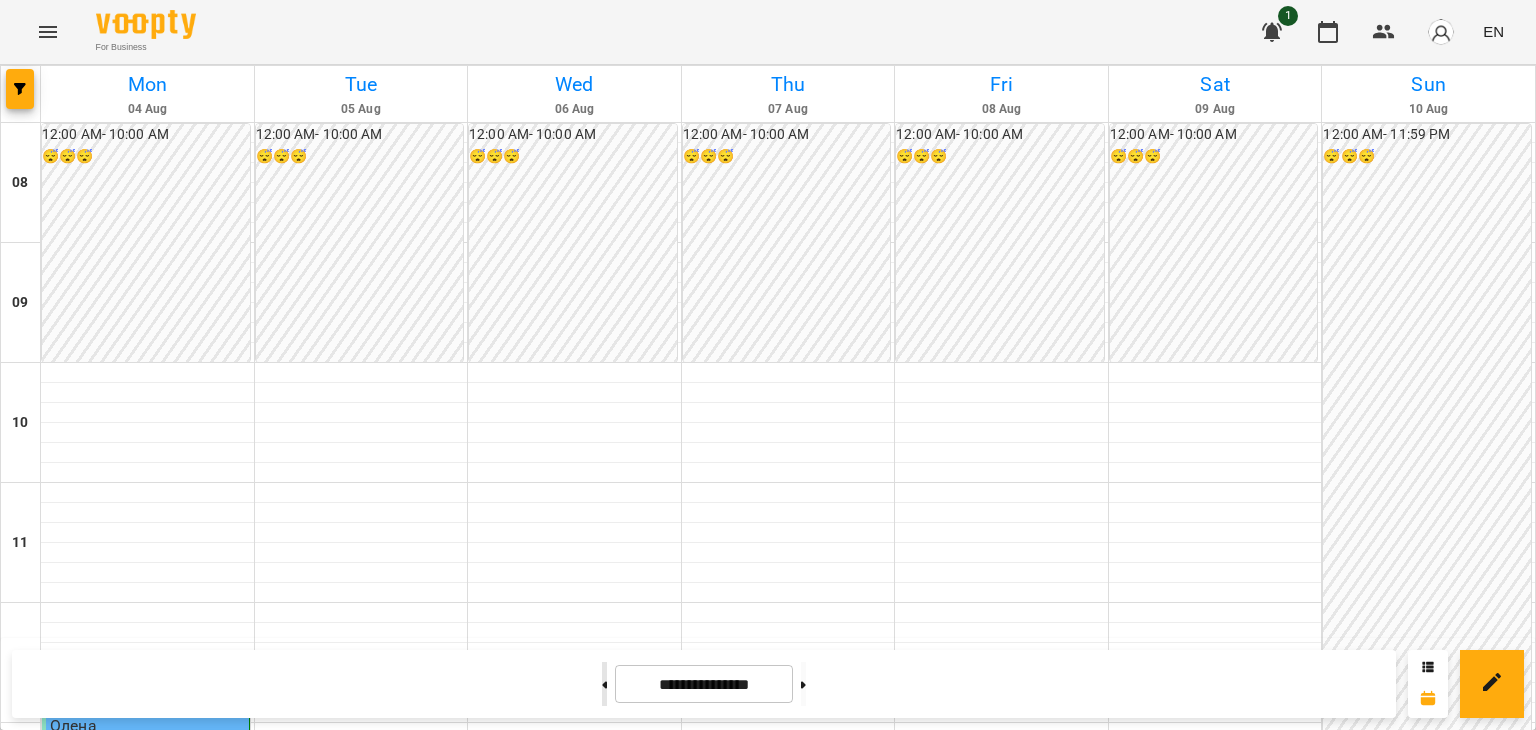 click at bounding box center (604, 684) 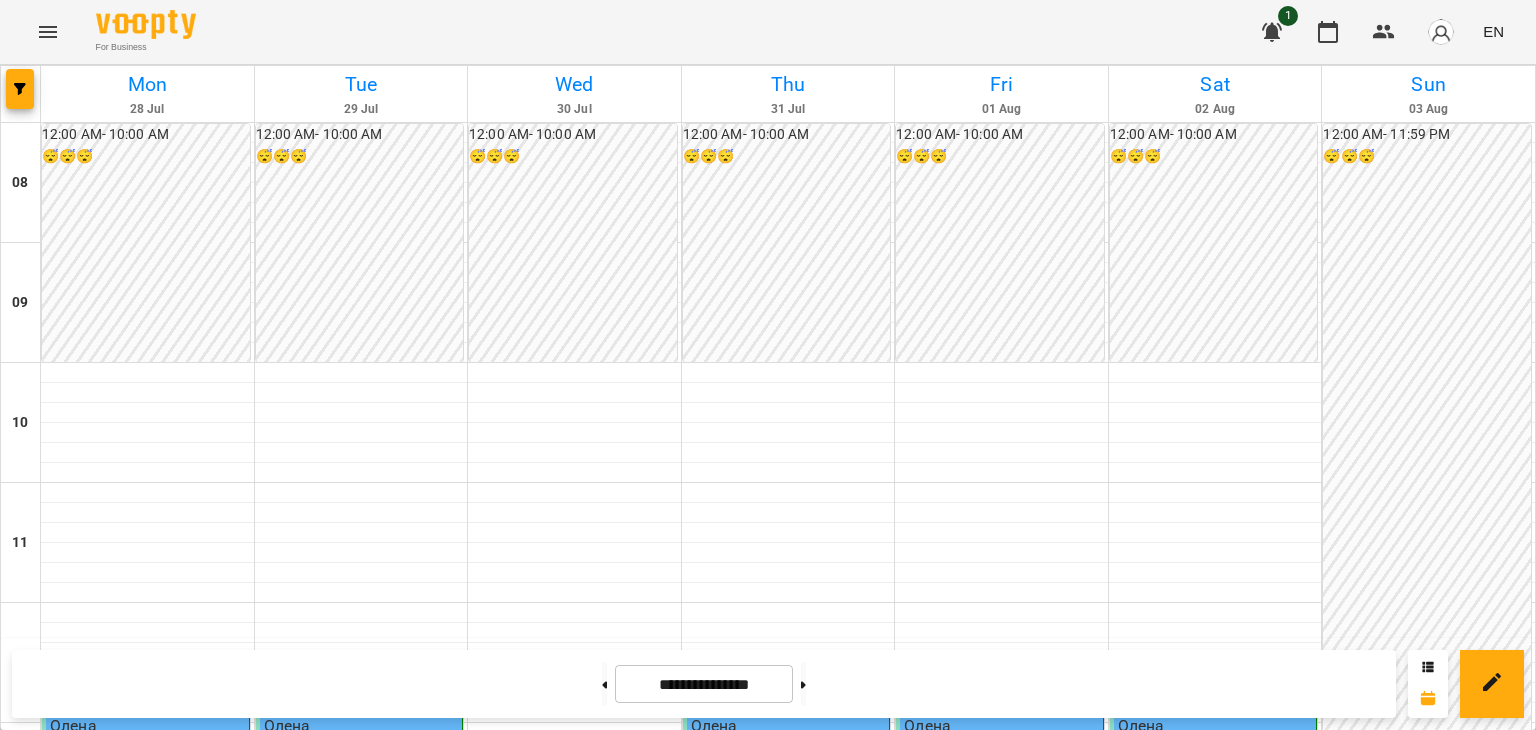 scroll, scrollTop: 400, scrollLeft: 0, axis: vertical 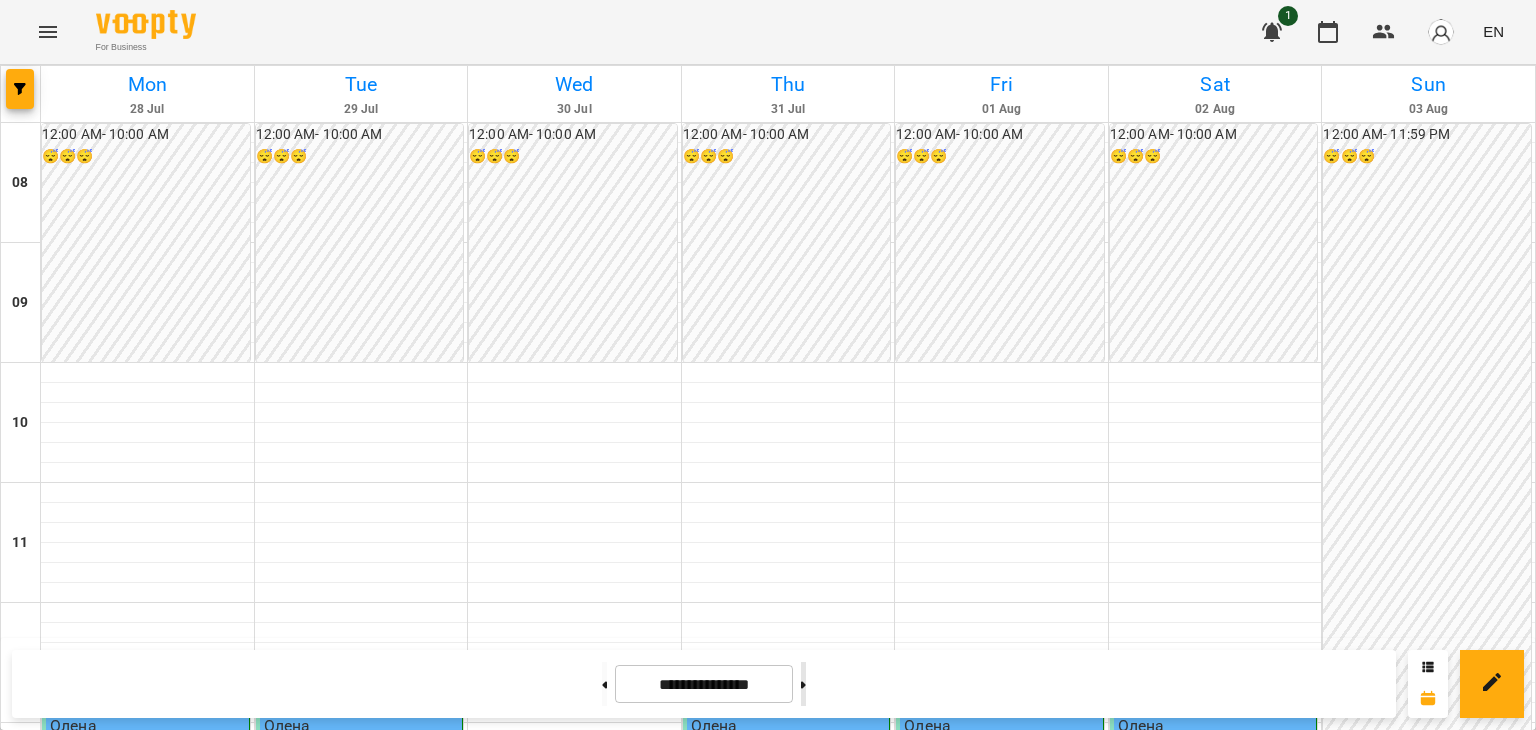 click at bounding box center [803, 684] 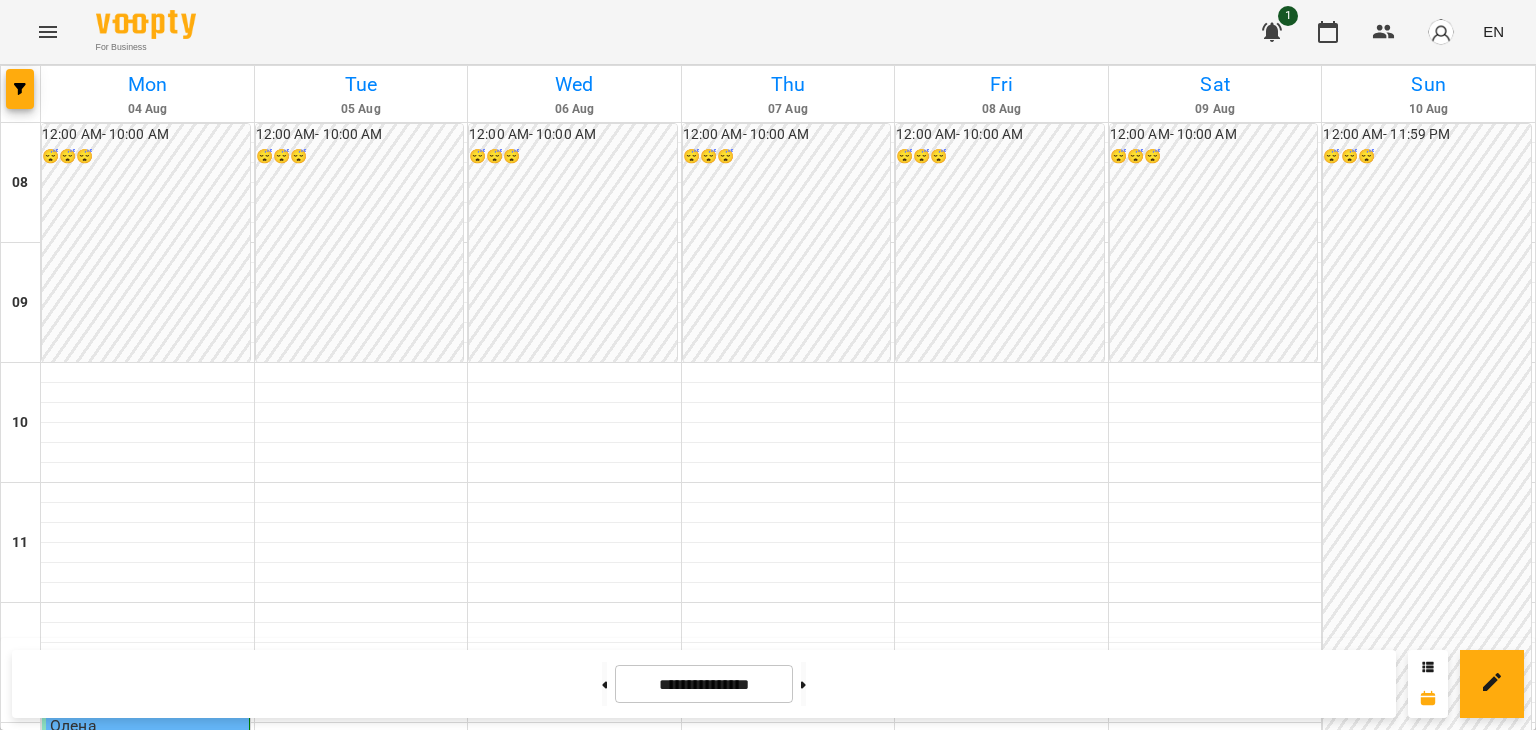 scroll, scrollTop: 600, scrollLeft: 0, axis: vertical 